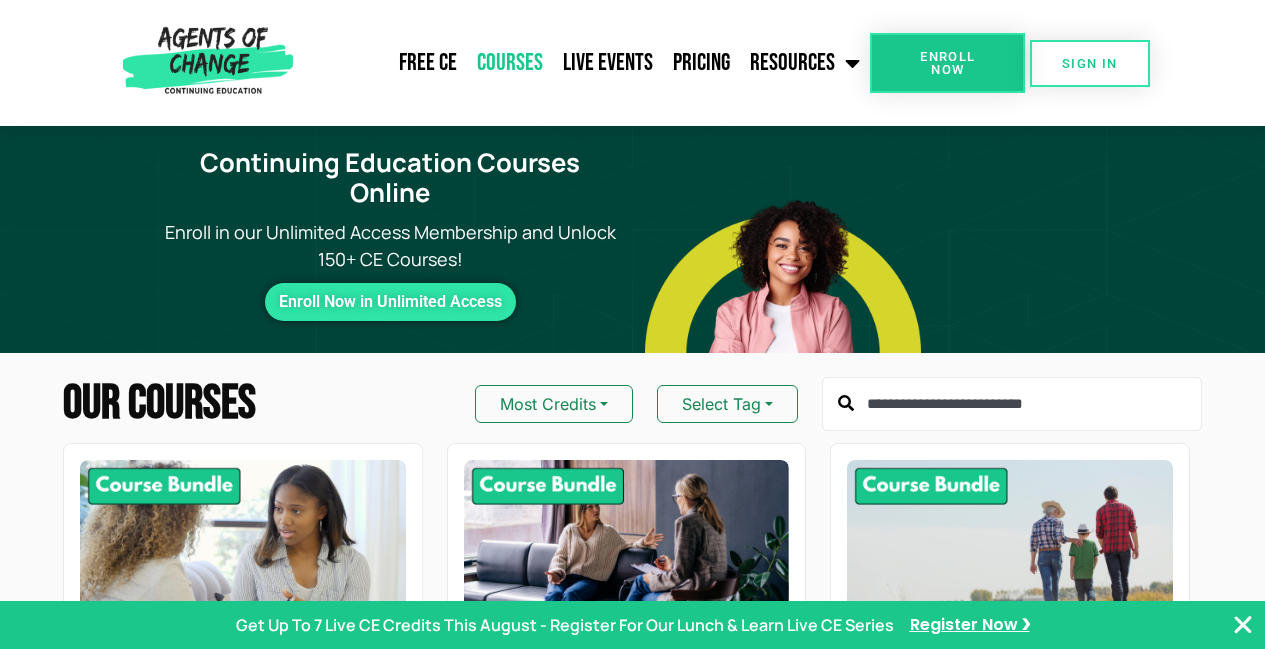 scroll, scrollTop: 0, scrollLeft: 0, axis: both 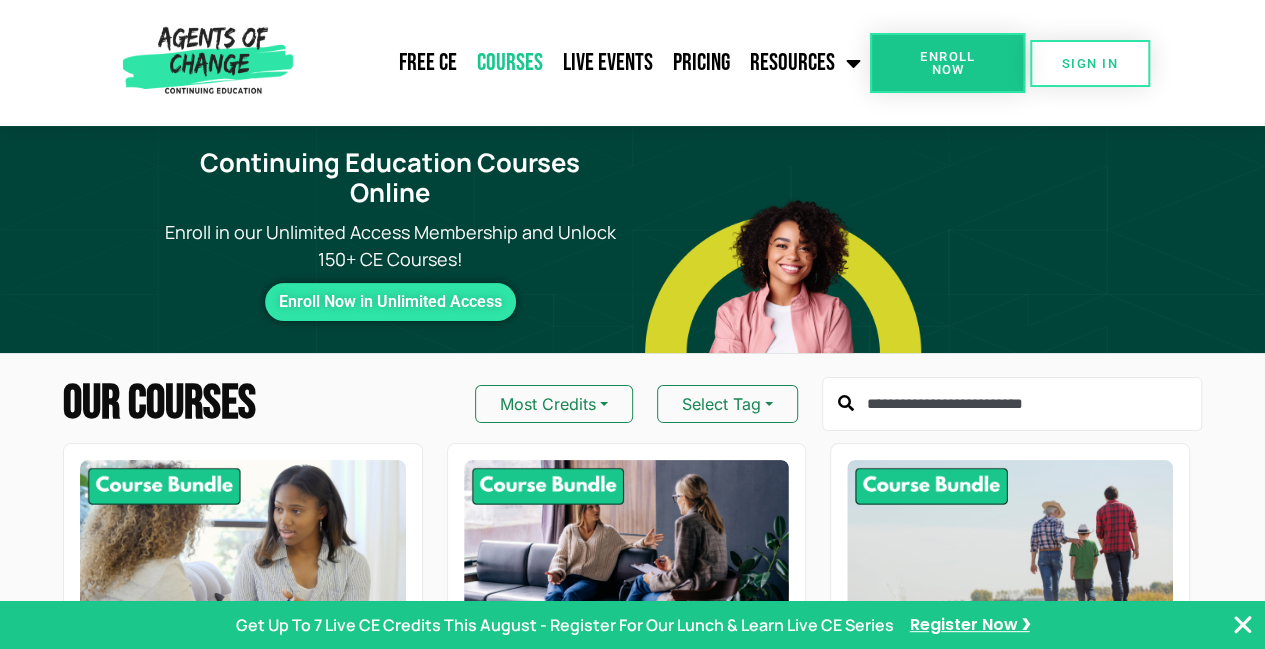 click on "Enroll Now" at bounding box center (947, 63) 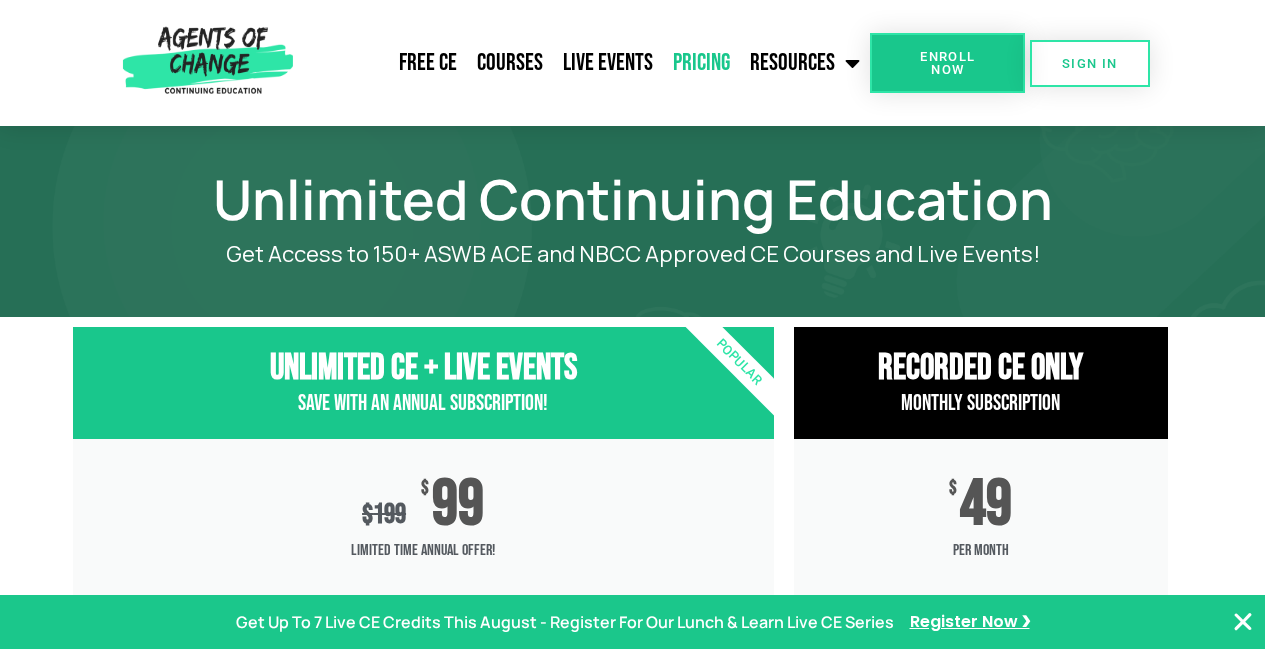 scroll, scrollTop: 0, scrollLeft: 0, axis: both 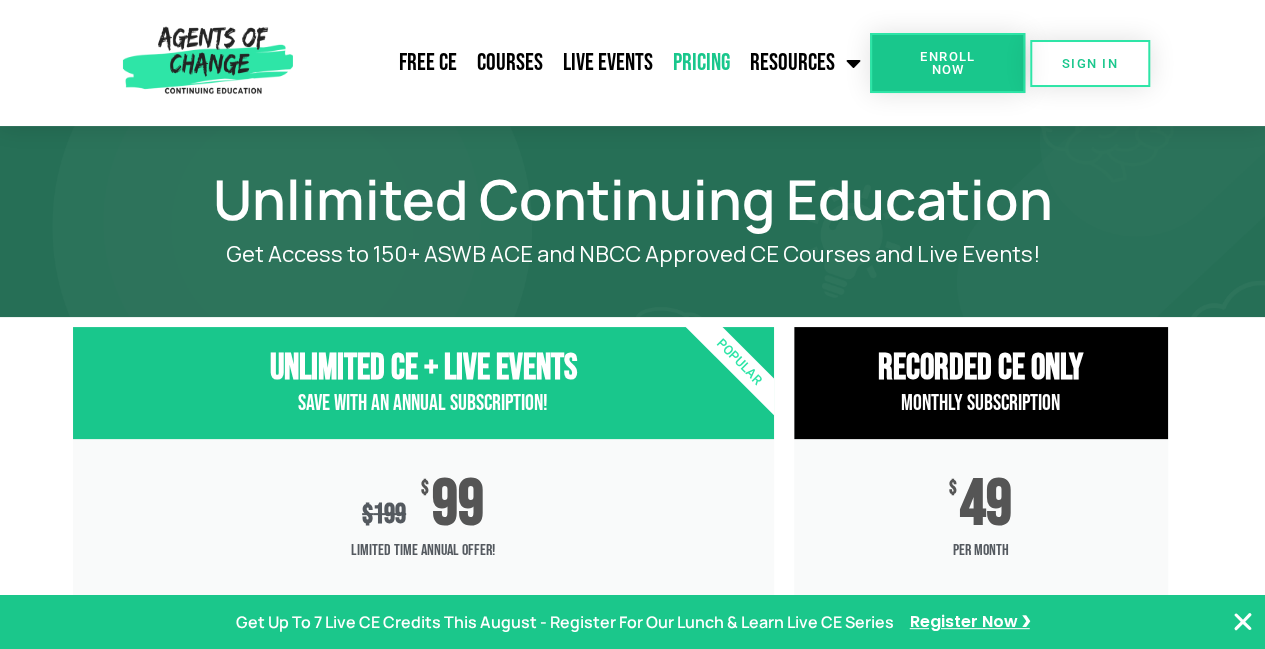 click at bounding box center [1243, 622] 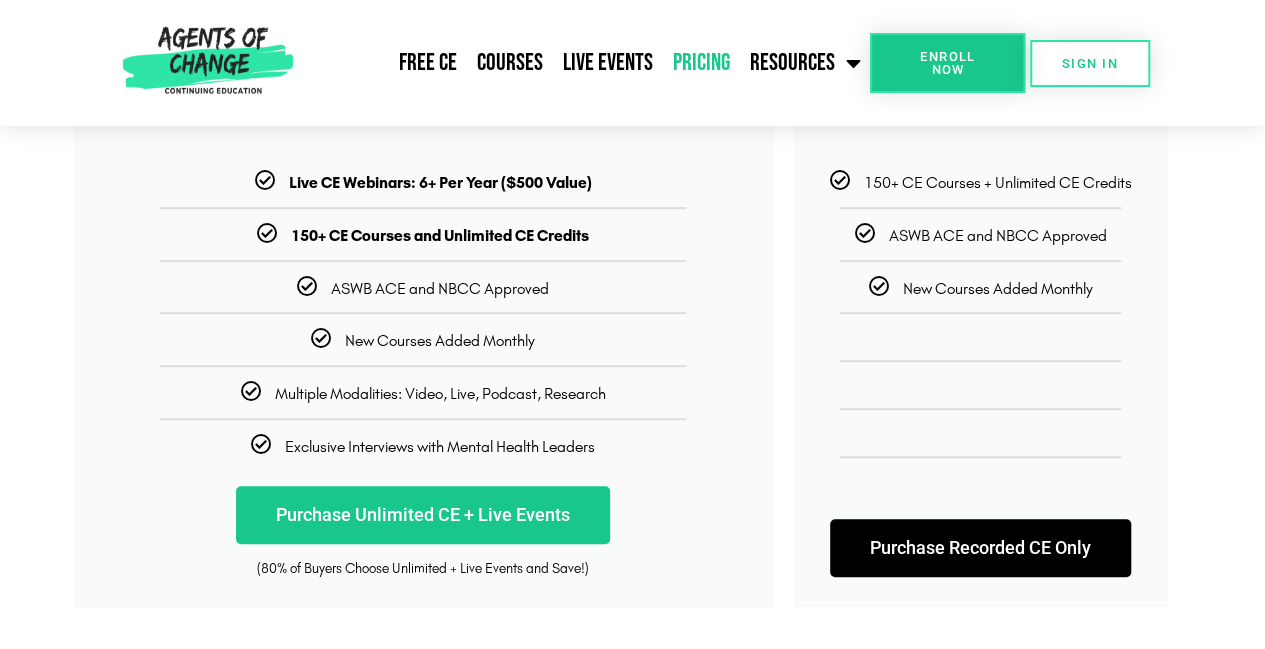 scroll, scrollTop: 480, scrollLeft: 0, axis: vertical 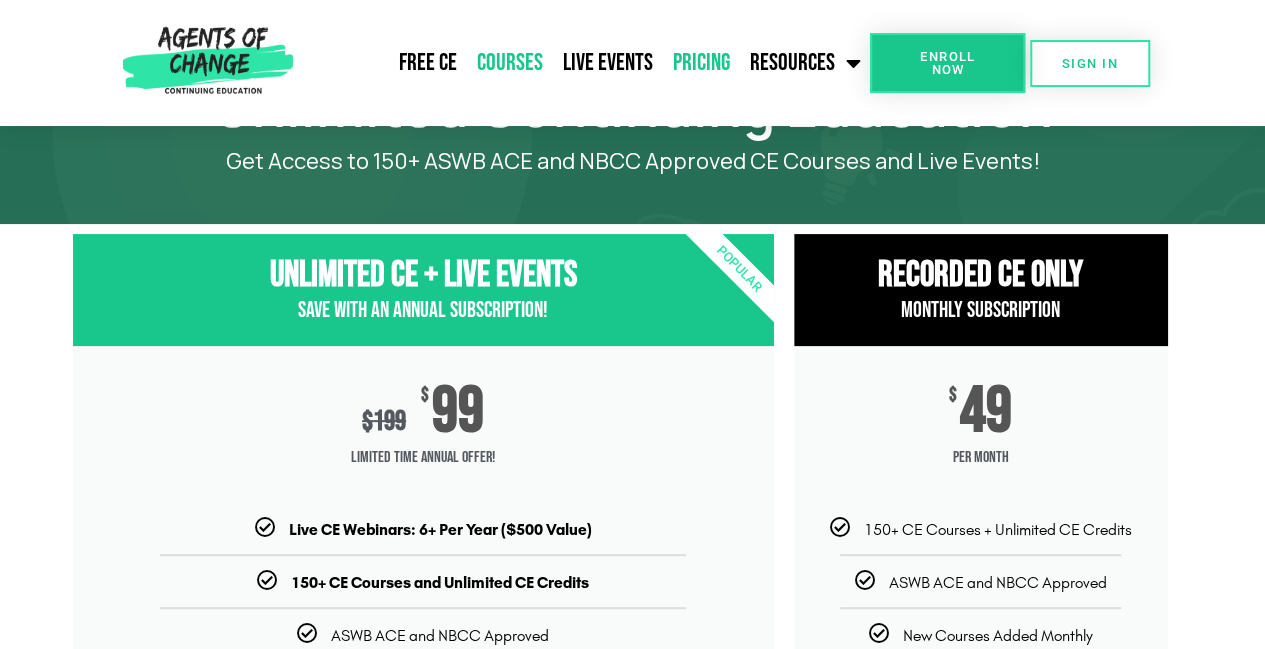 click on "Courses" 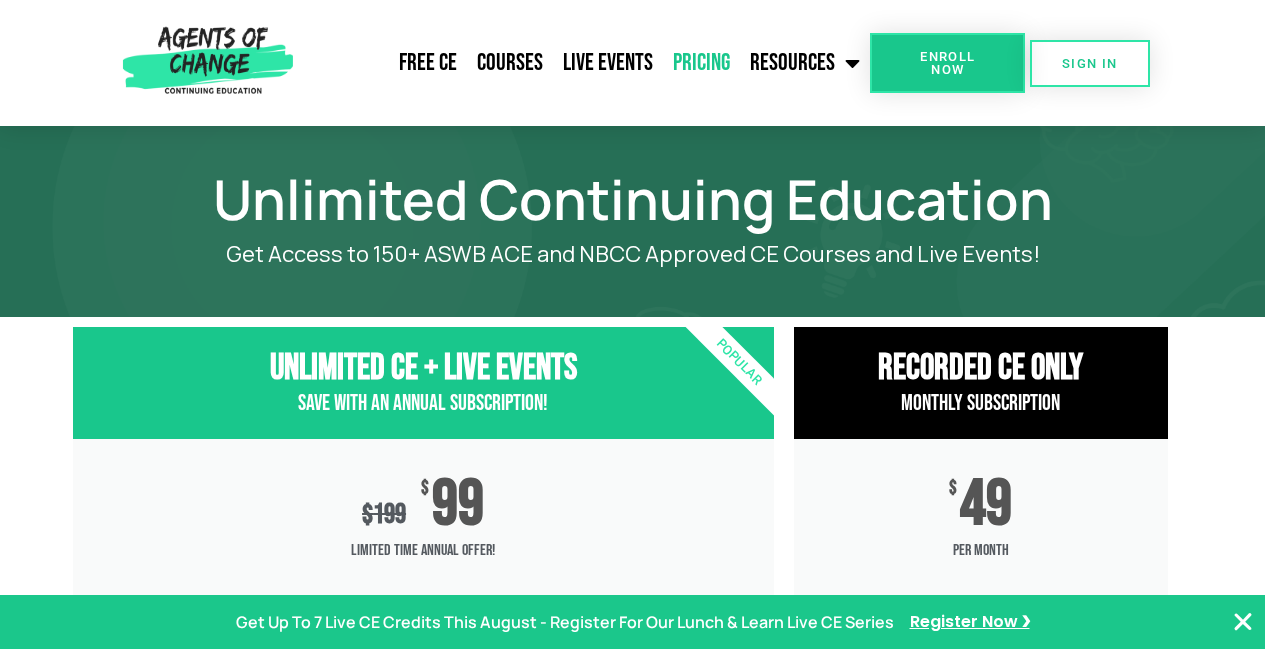 scroll, scrollTop: 0, scrollLeft: 0, axis: both 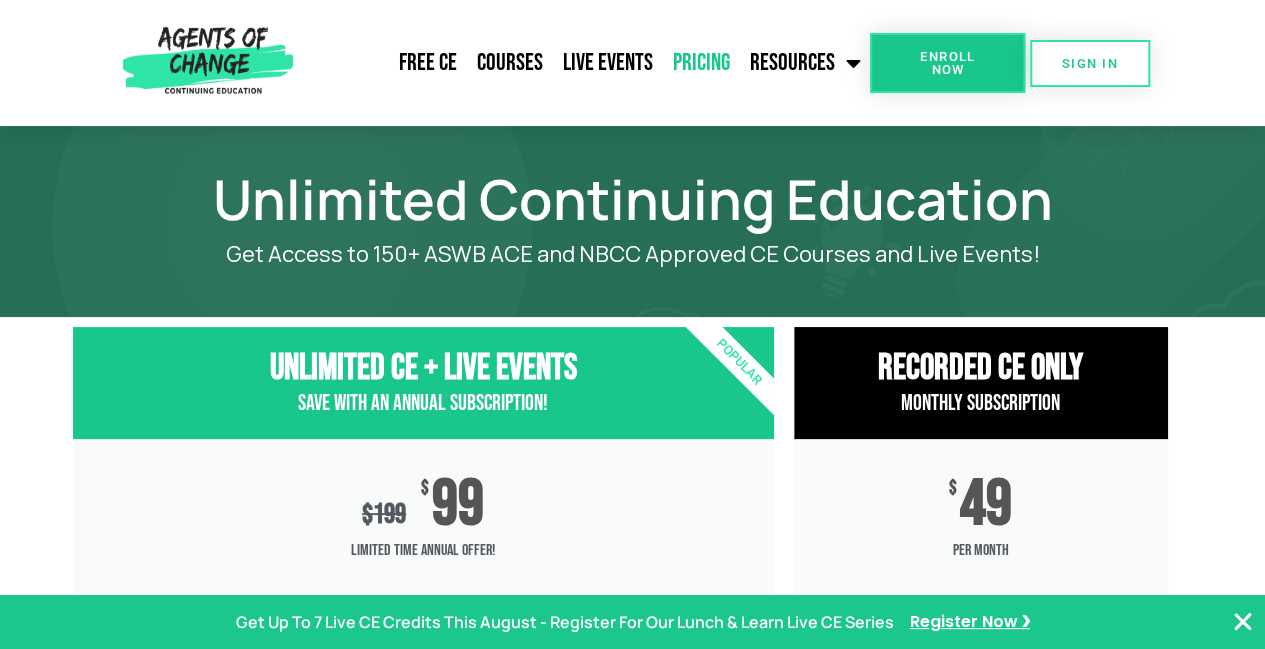 click at bounding box center [632, 622] 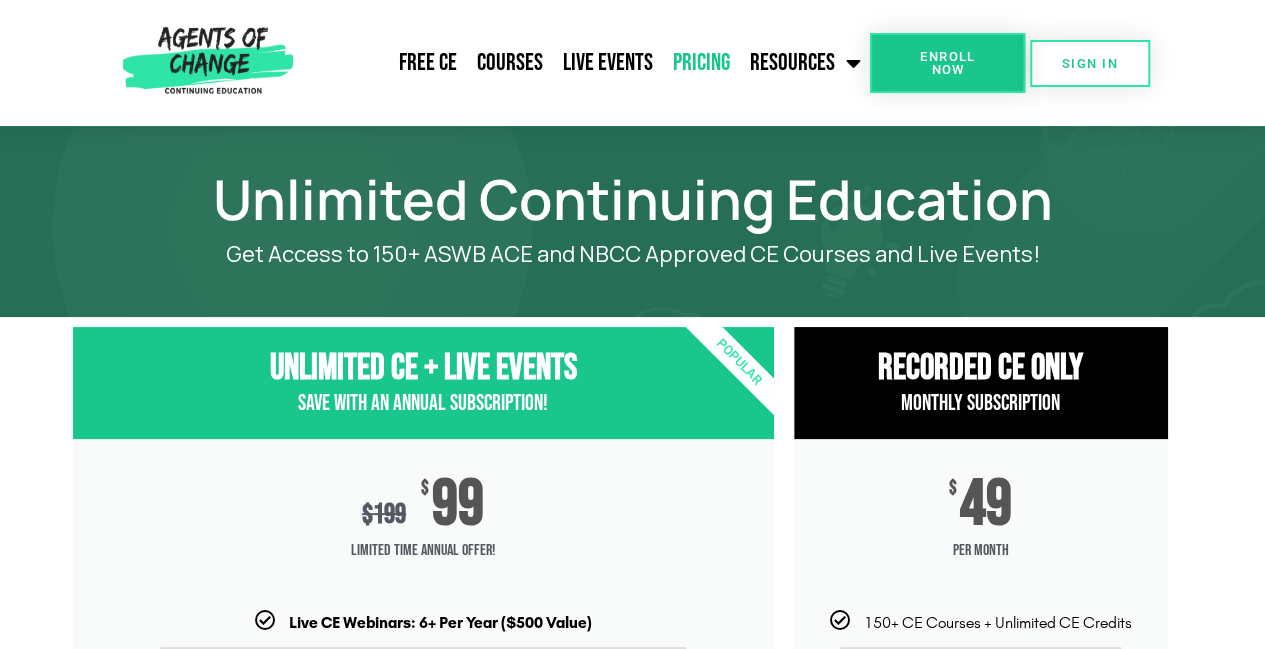 click on "Unlimited CE + Live Events
Save with an Annual Subscription!
$ 199
$
99
Limited Time Annual Offer!
Live CE Webinars: 6+ Per Year ($500 Value)
150+ CE Courses and Unlimited CE Credits
ASWB ACE and NBCC Approved
New Courses Added Monthly
Multiple Modalities: Video, Live, Podcast, Research" at bounding box center [632, 687] 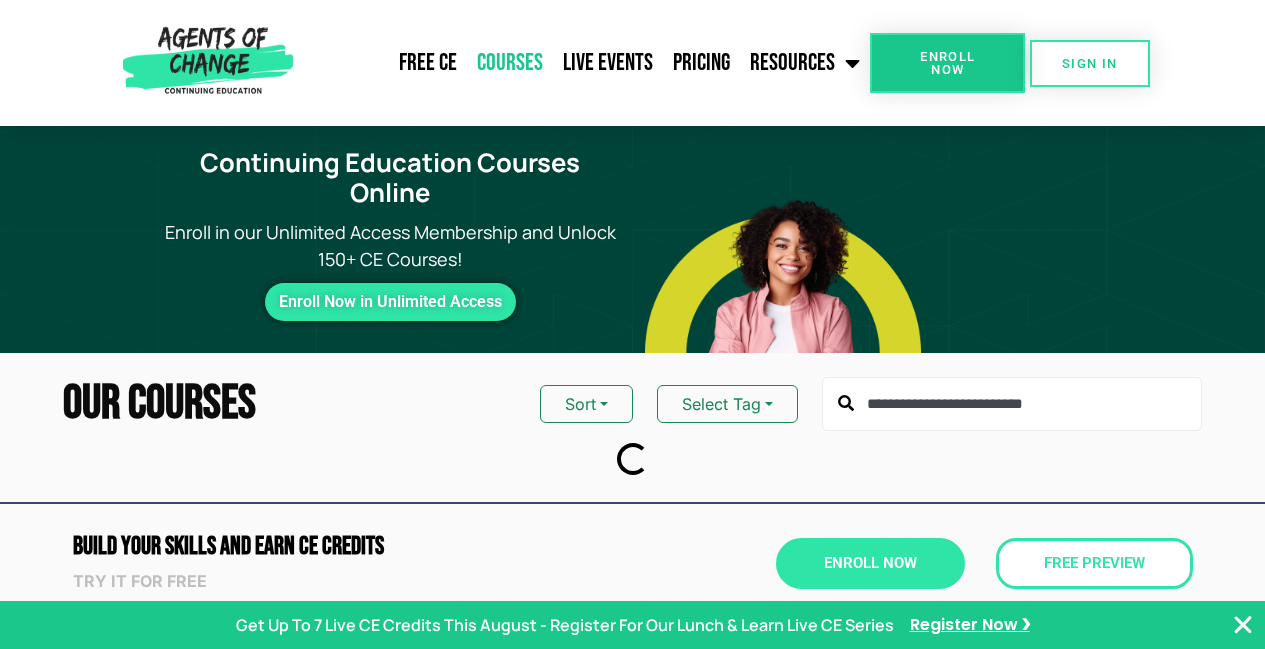 scroll, scrollTop: 0, scrollLeft: 0, axis: both 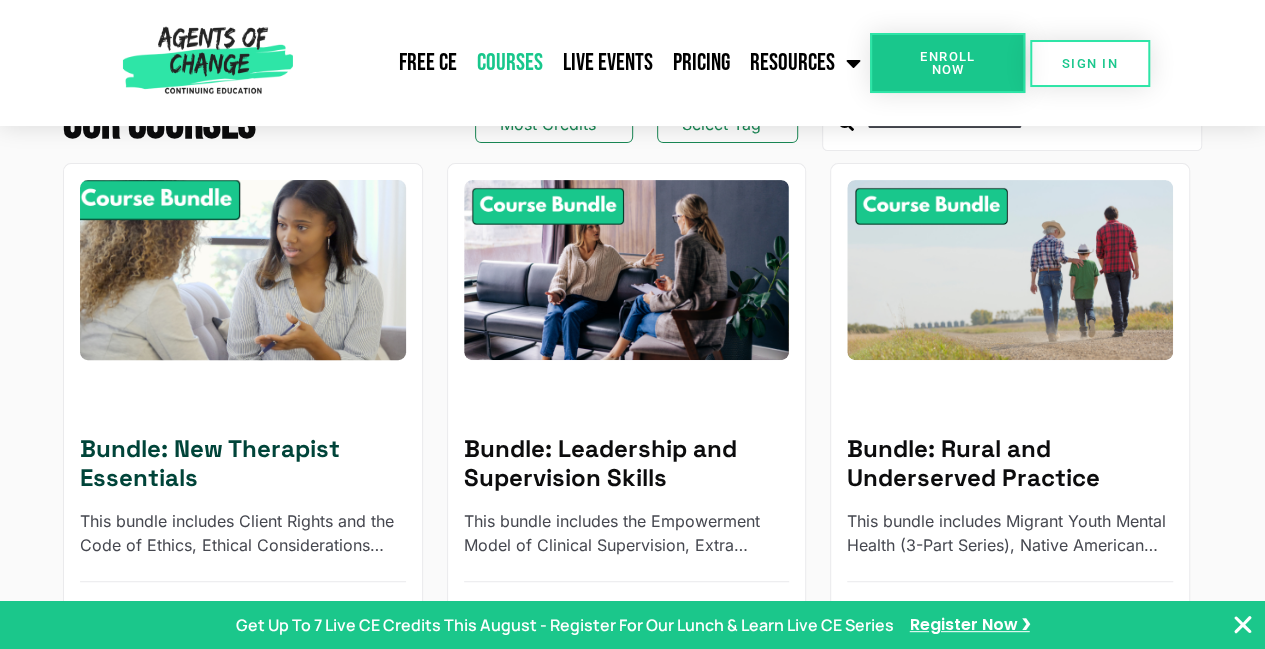 click on "Learn More" at bounding box center [339, 622] 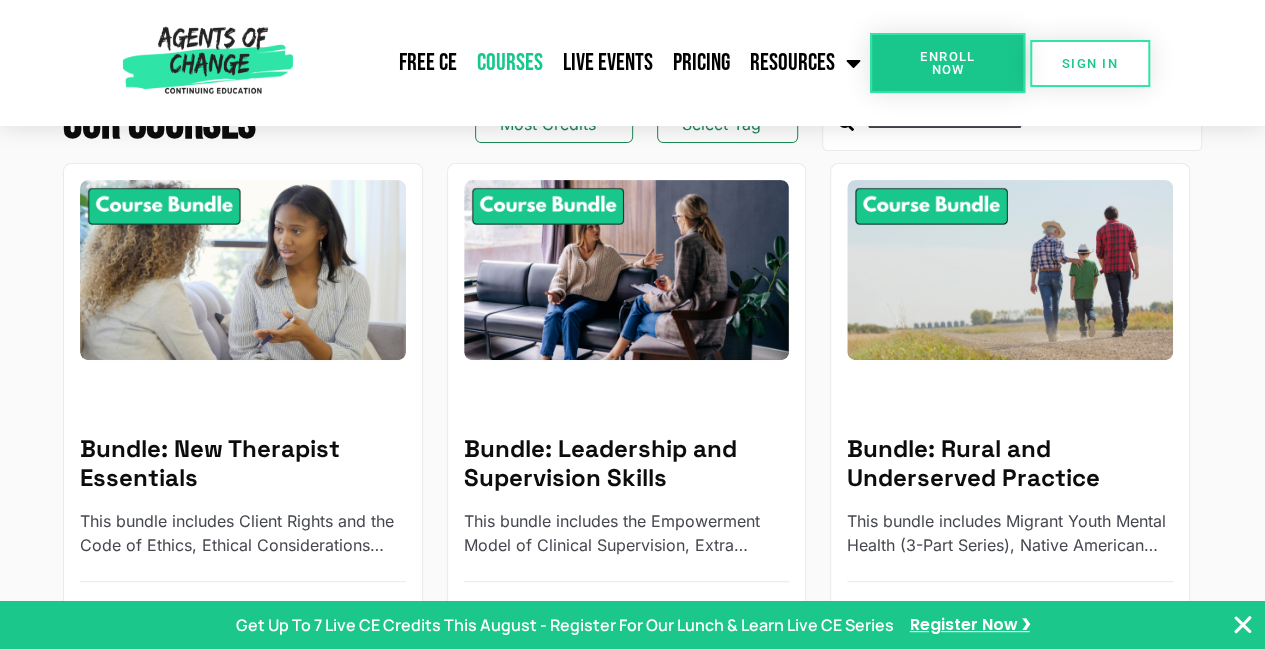 click on "Enroll Now" at bounding box center [947, 63] 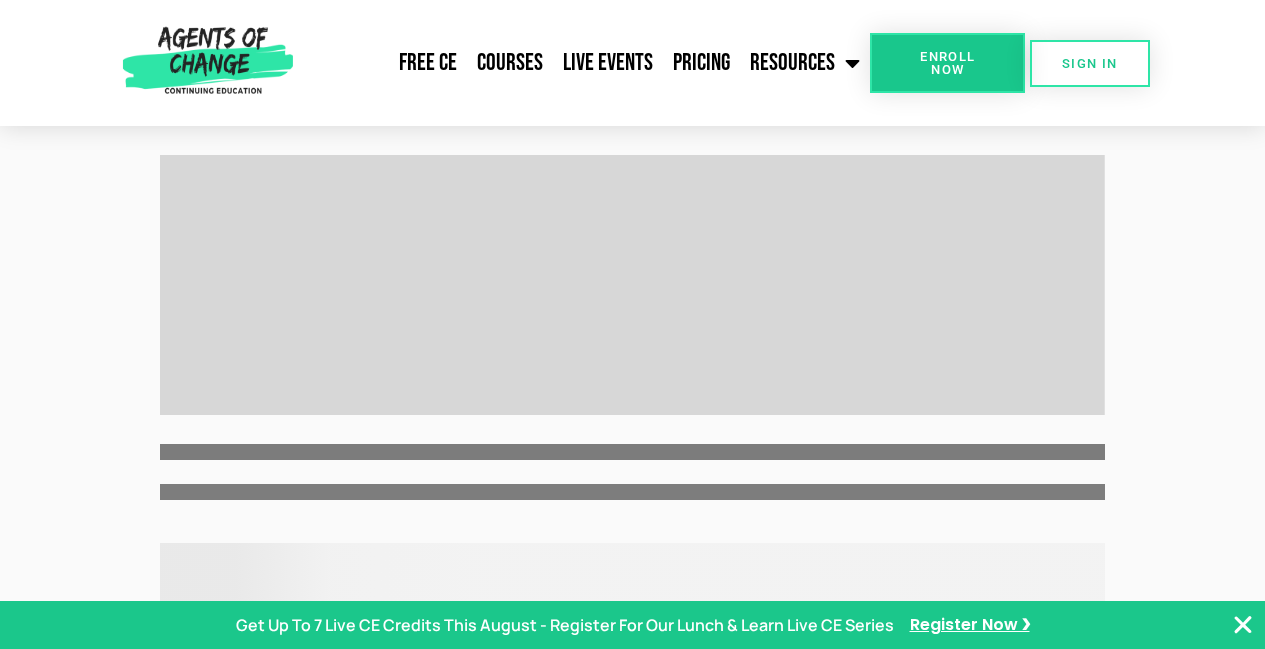 scroll, scrollTop: 0, scrollLeft: 0, axis: both 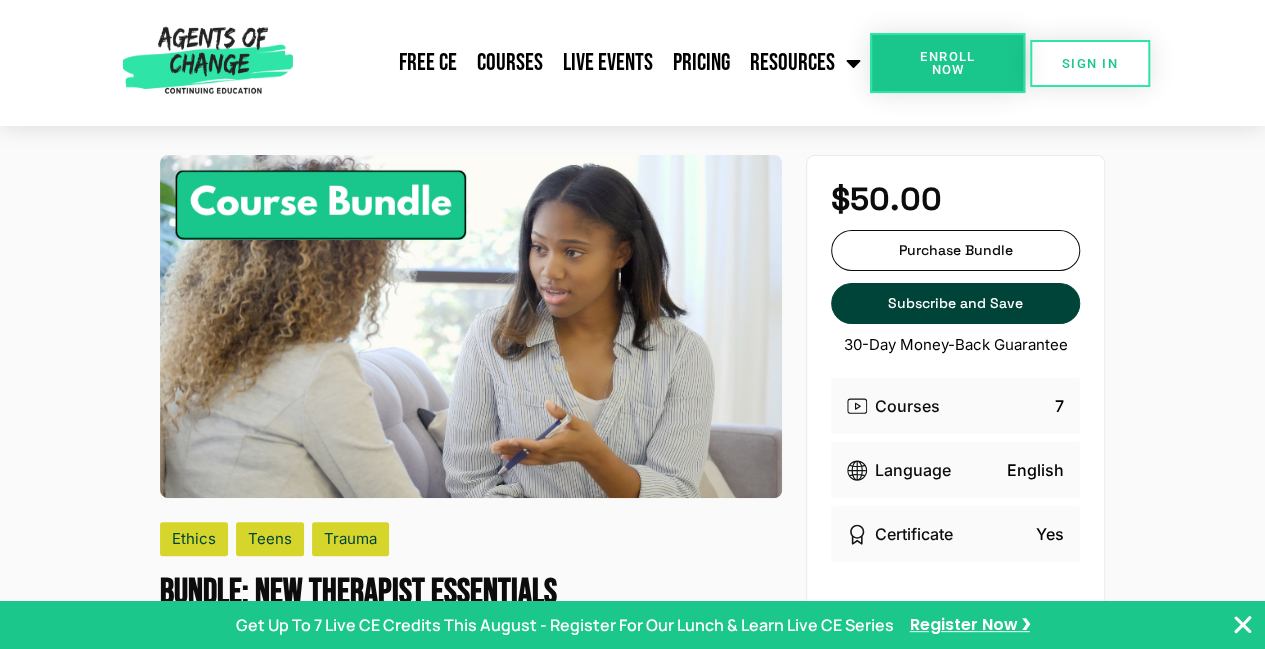 click on "Enroll Now" at bounding box center [947, 63] 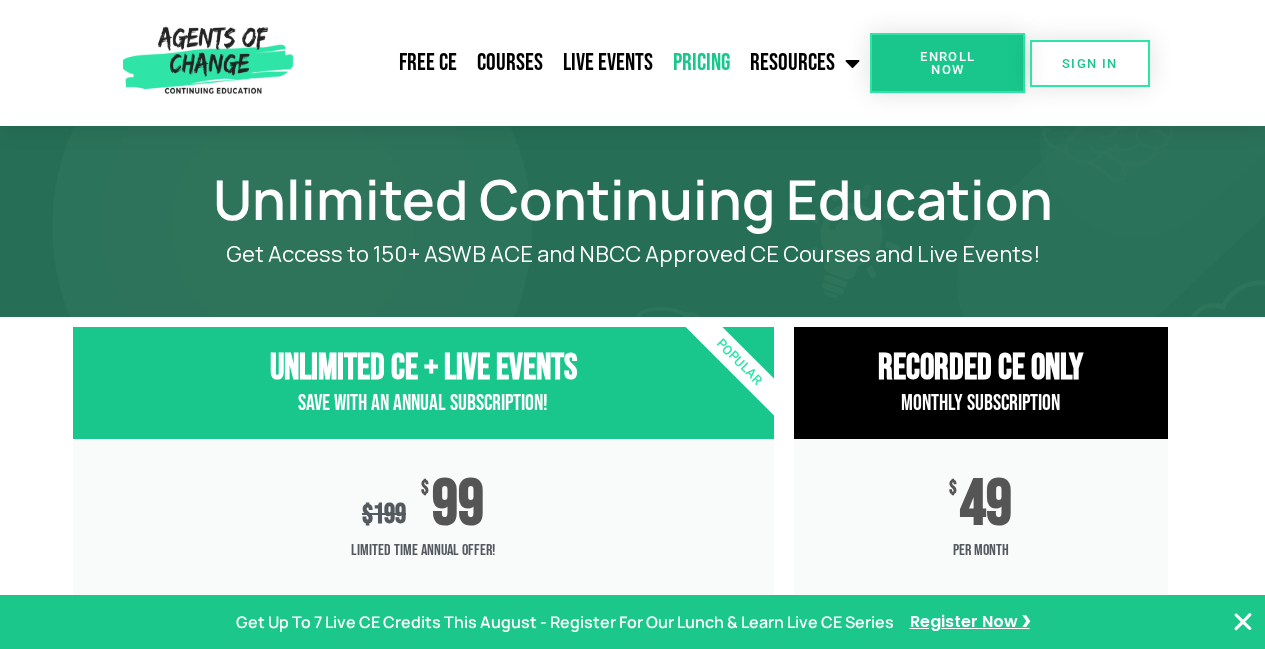 scroll, scrollTop: 0, scrollLeft: 0, axis: both 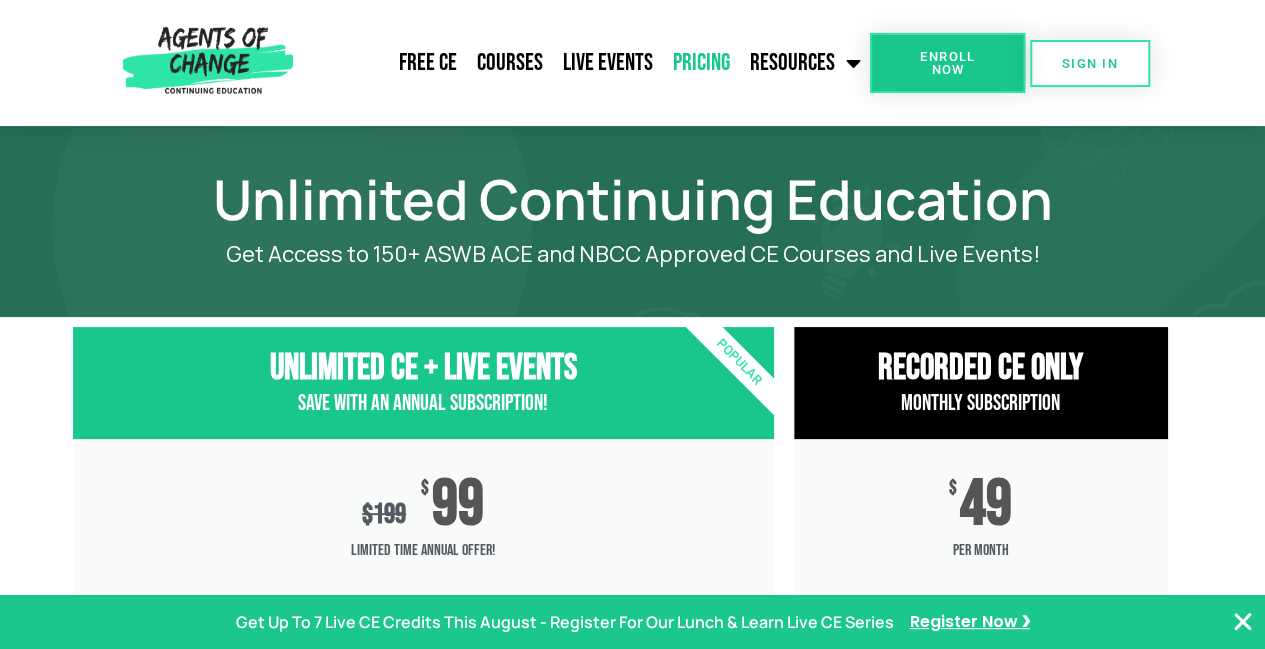 click on "Unlimited CE + Live Events" at bounding box center [423, 368] 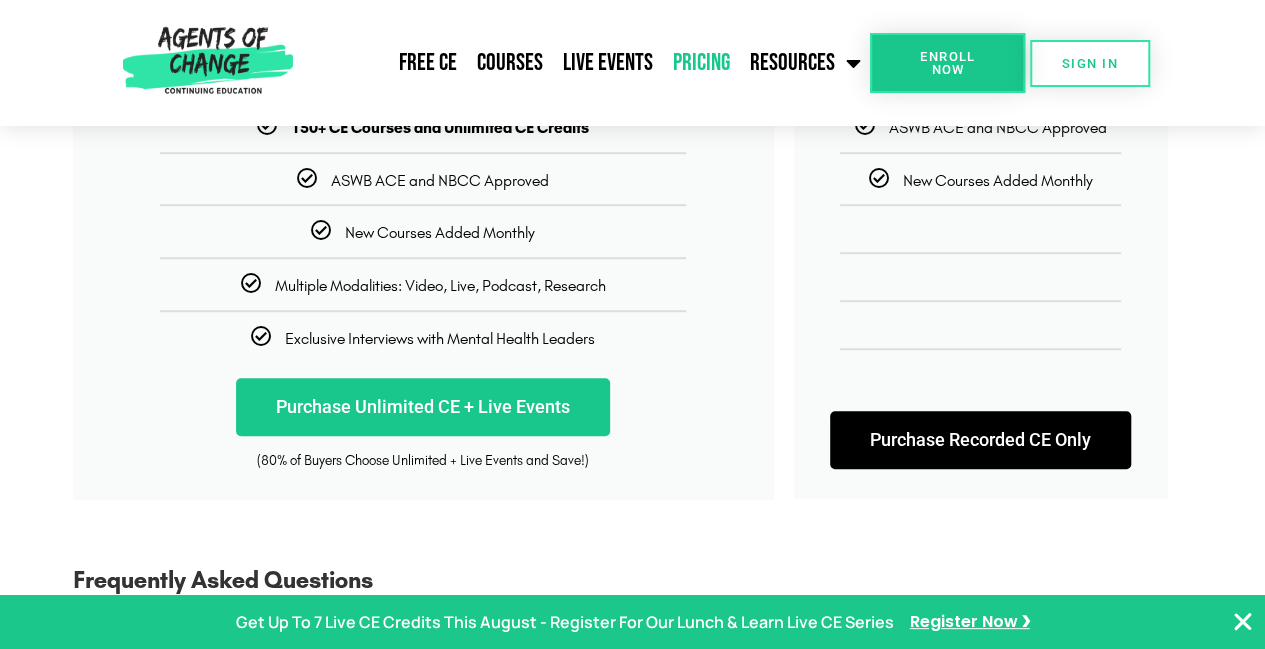scroll, scrollTop: 573, scrollLeft: 0, axis: vertical 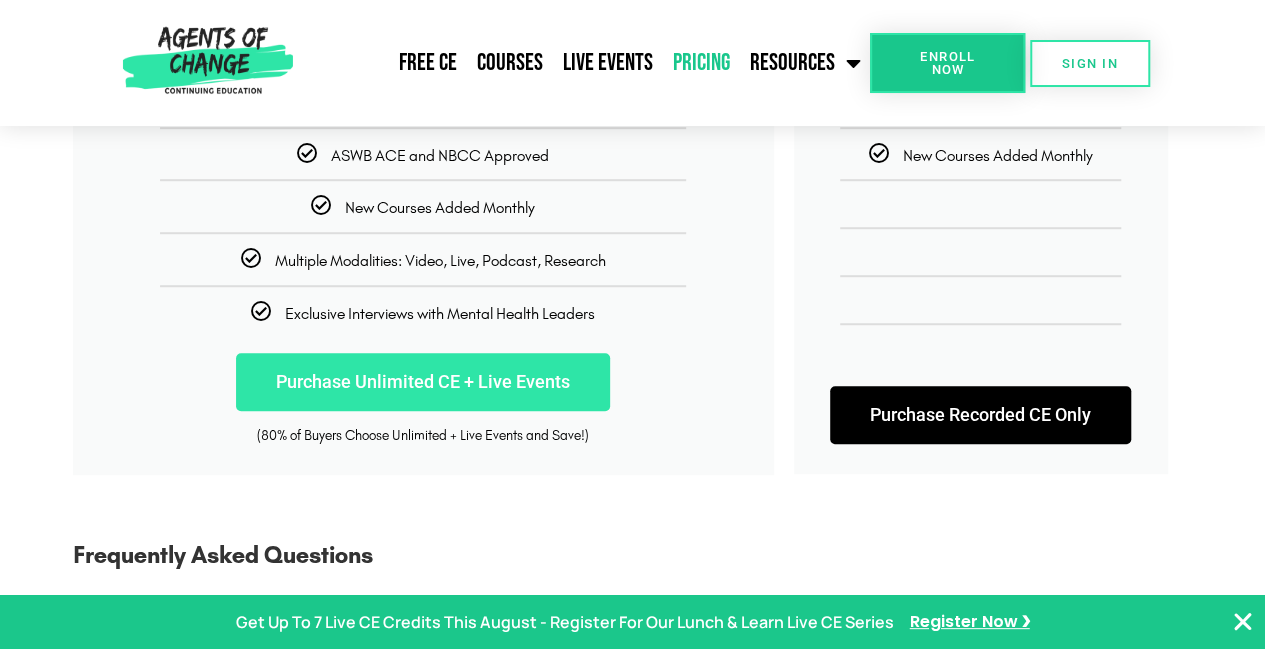 click on "Purchase Unlimited CE + Live Events" at bounding box center (423, 382) 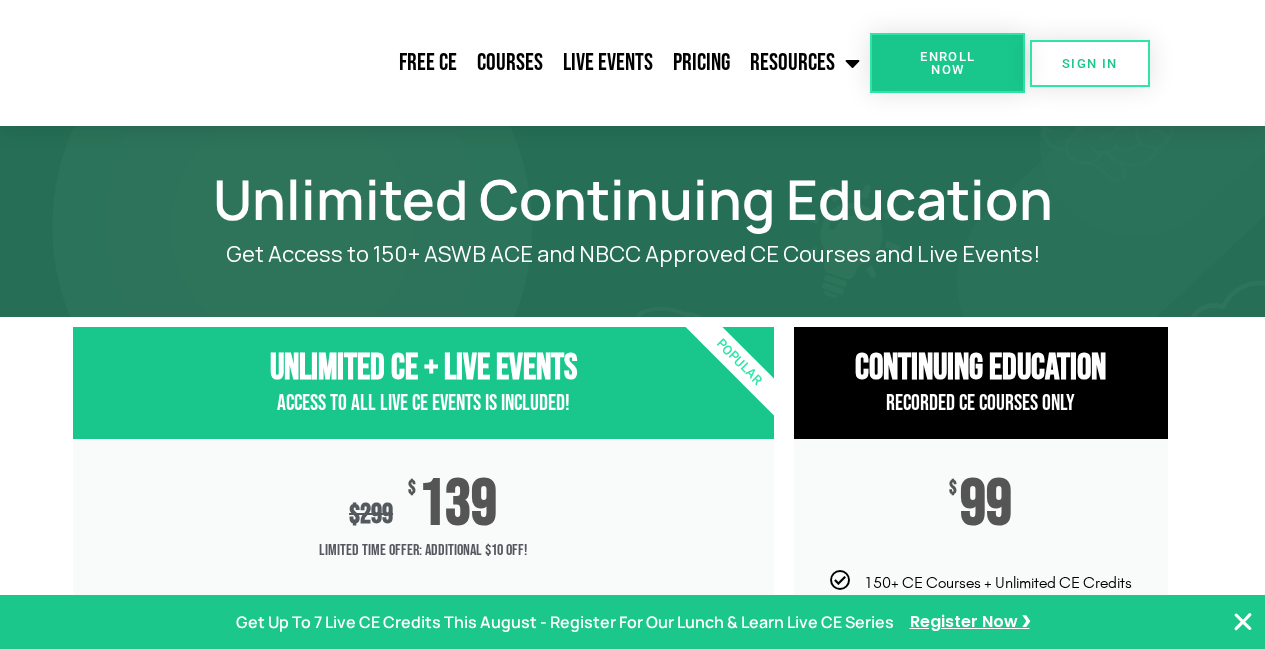 scroll, scrollTop: 0, scrollLeft: 0, axis: both 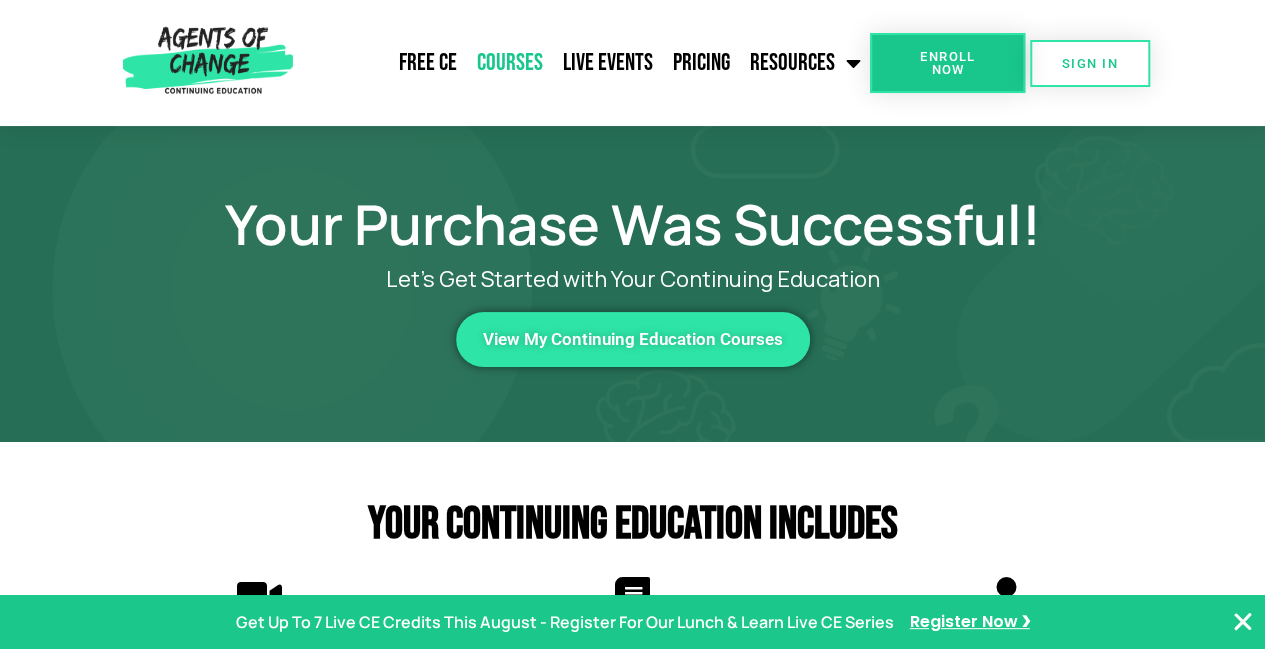 click on "Courses" 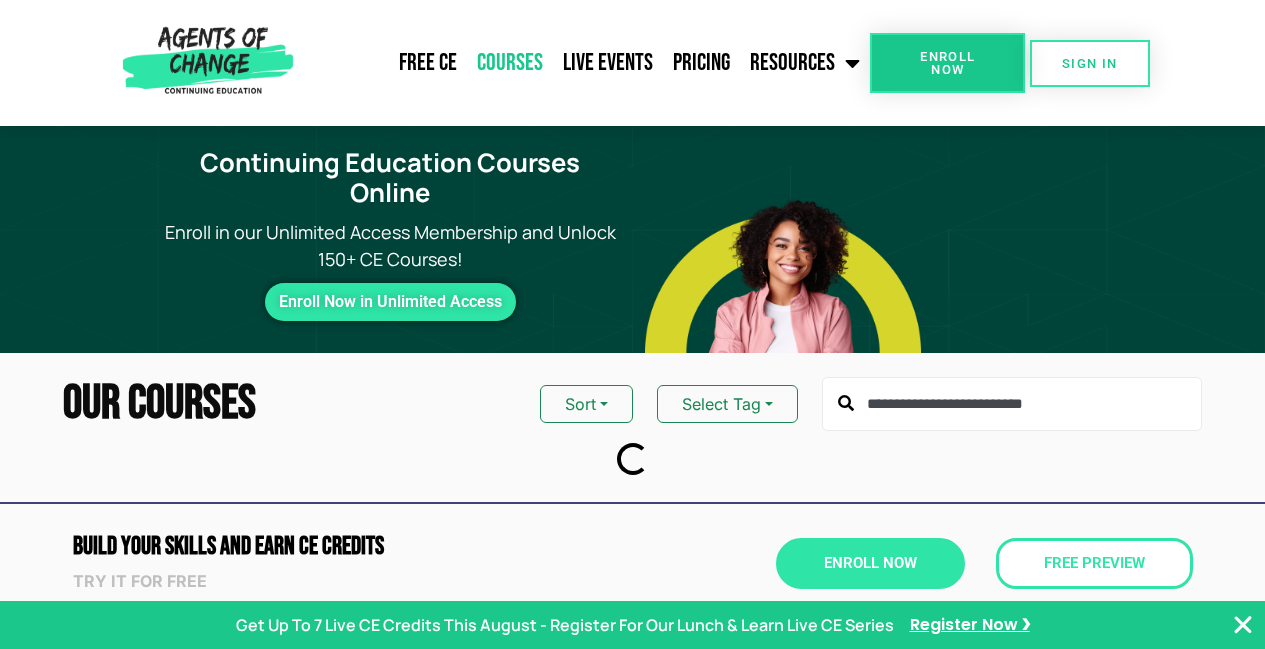 scroll, scrollTop: 0, scrollLeft: 0, axis: both 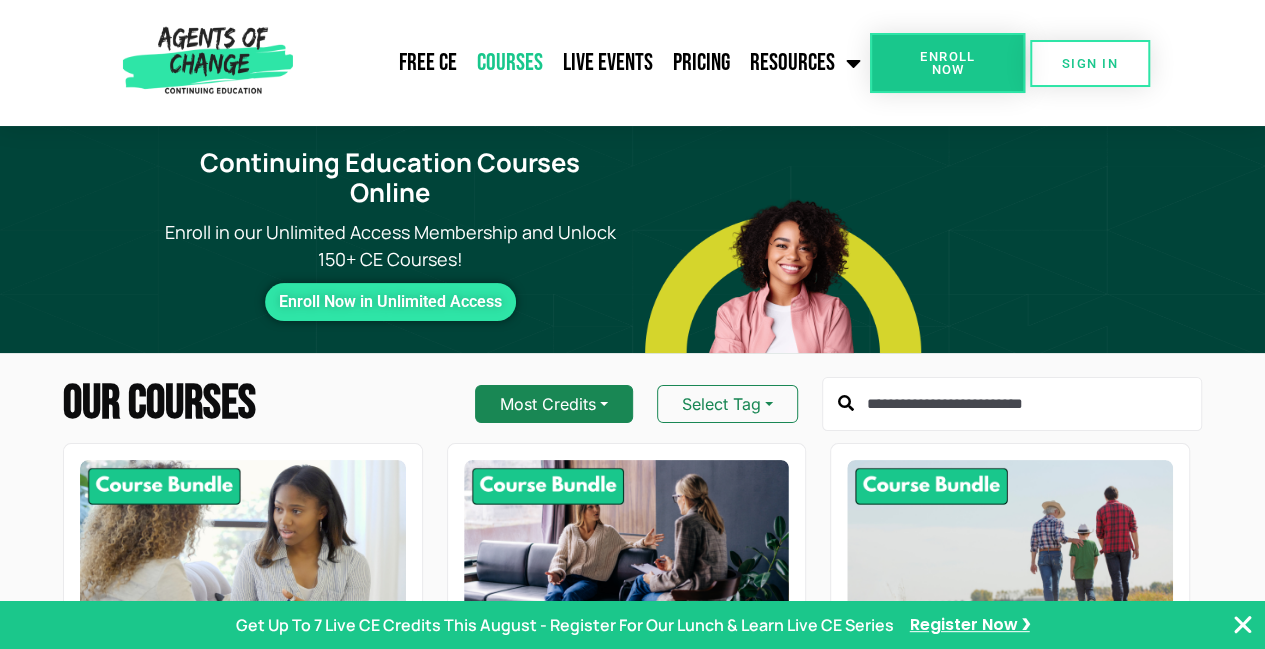 click on "Most Credits" at bounding box center [554, 404] 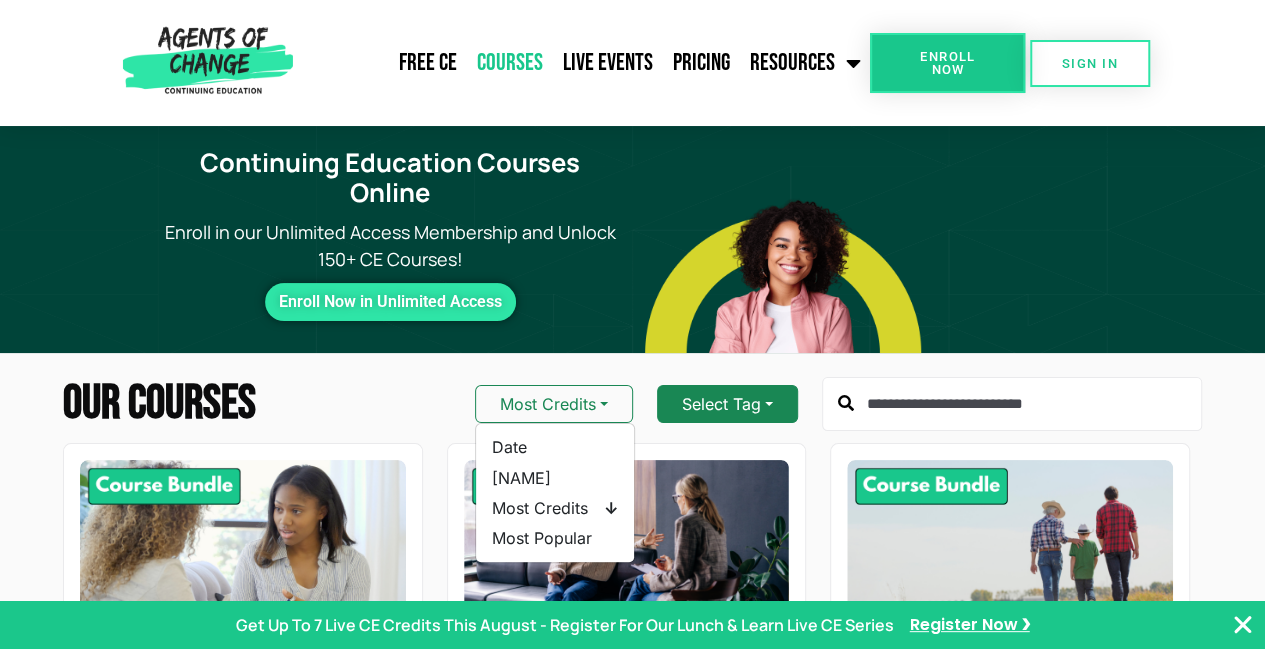 click on "Select Tag" at bounding box center [727, 404] 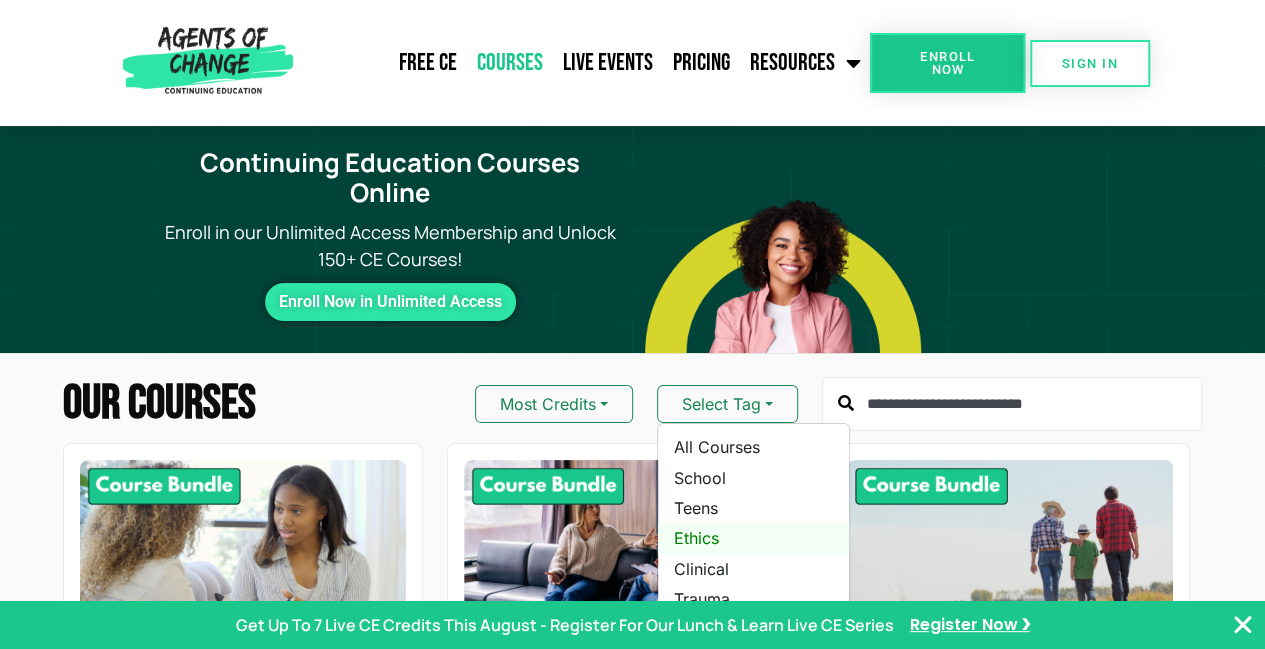 click on "Ethics" at bounding box center [753, 538] 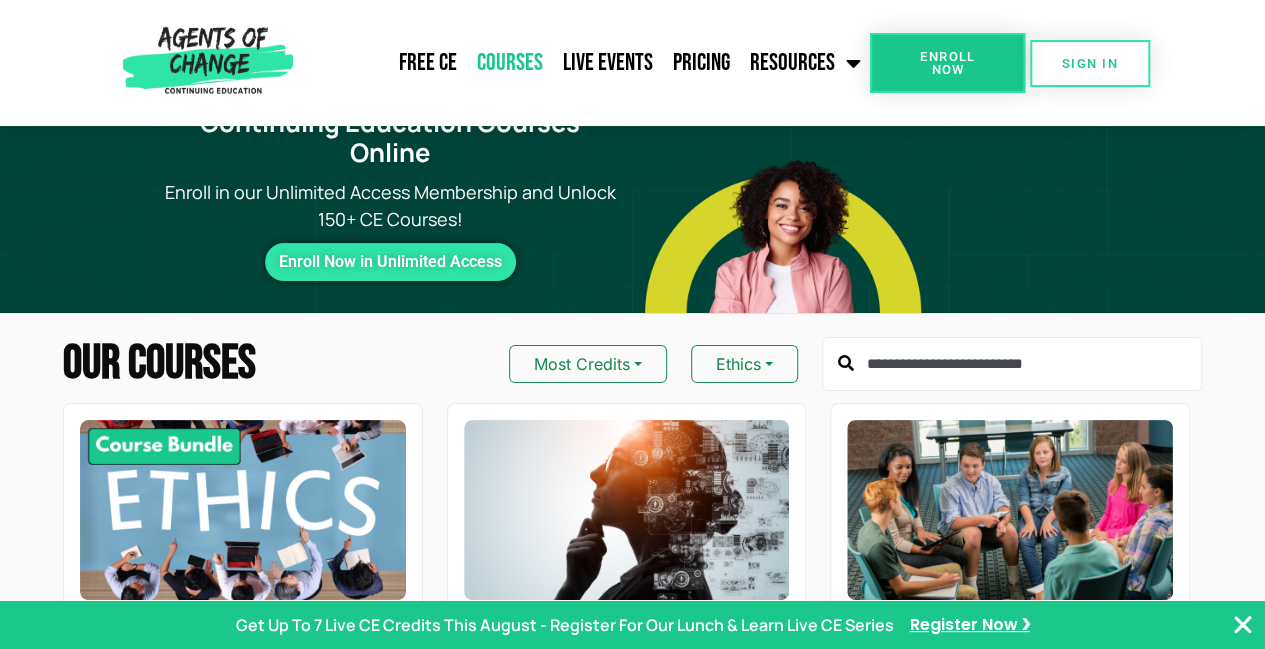 scroll, scrollTop: 226, scrollLeft: 0, axis: vertical 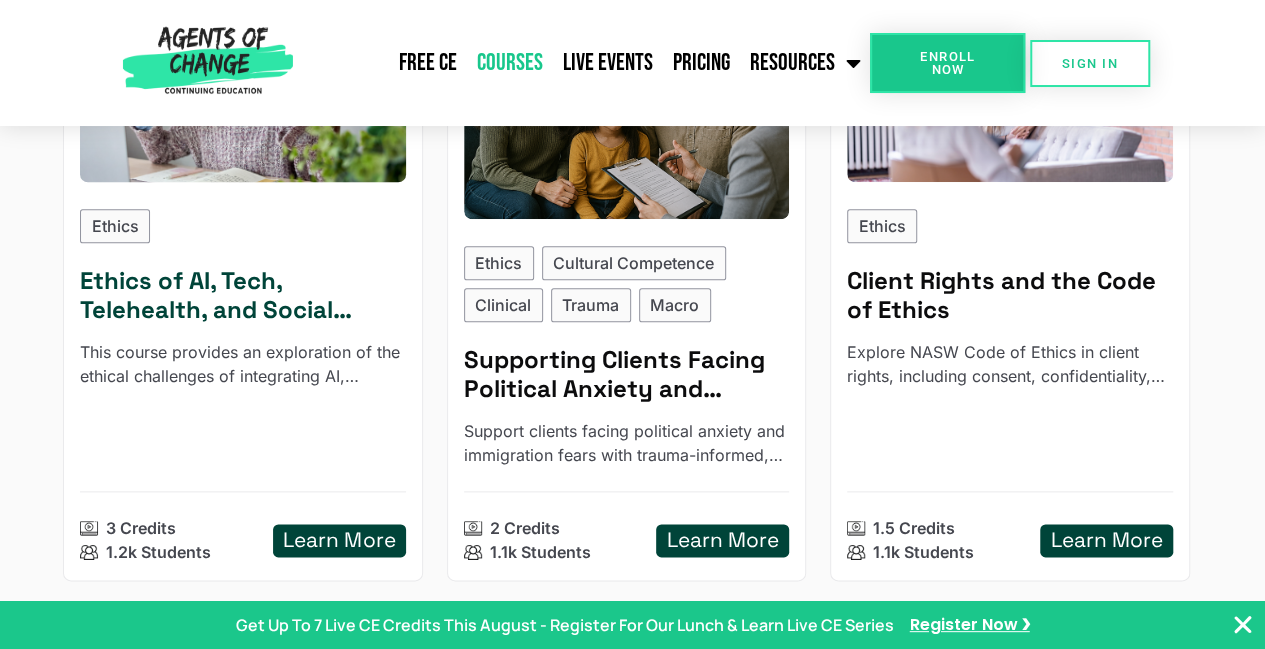 click on "Learn More" at bounding box center (339, 540) 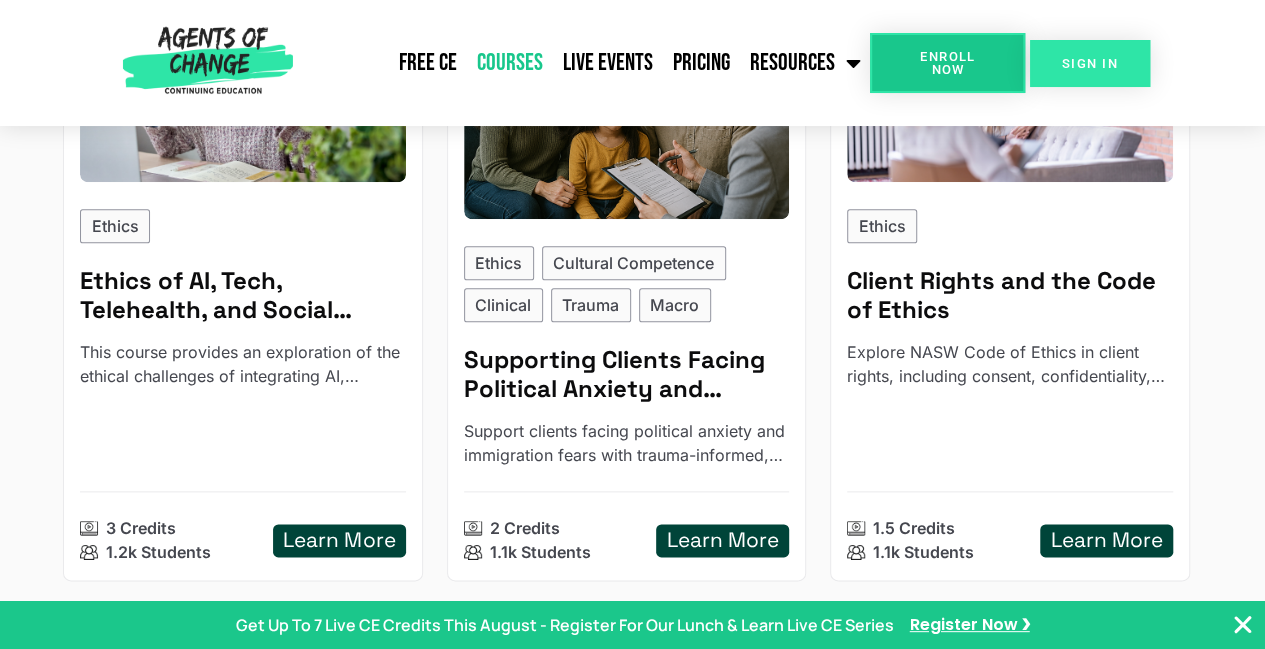 click on "SIGN IN" at bounding box center (1090, 63) 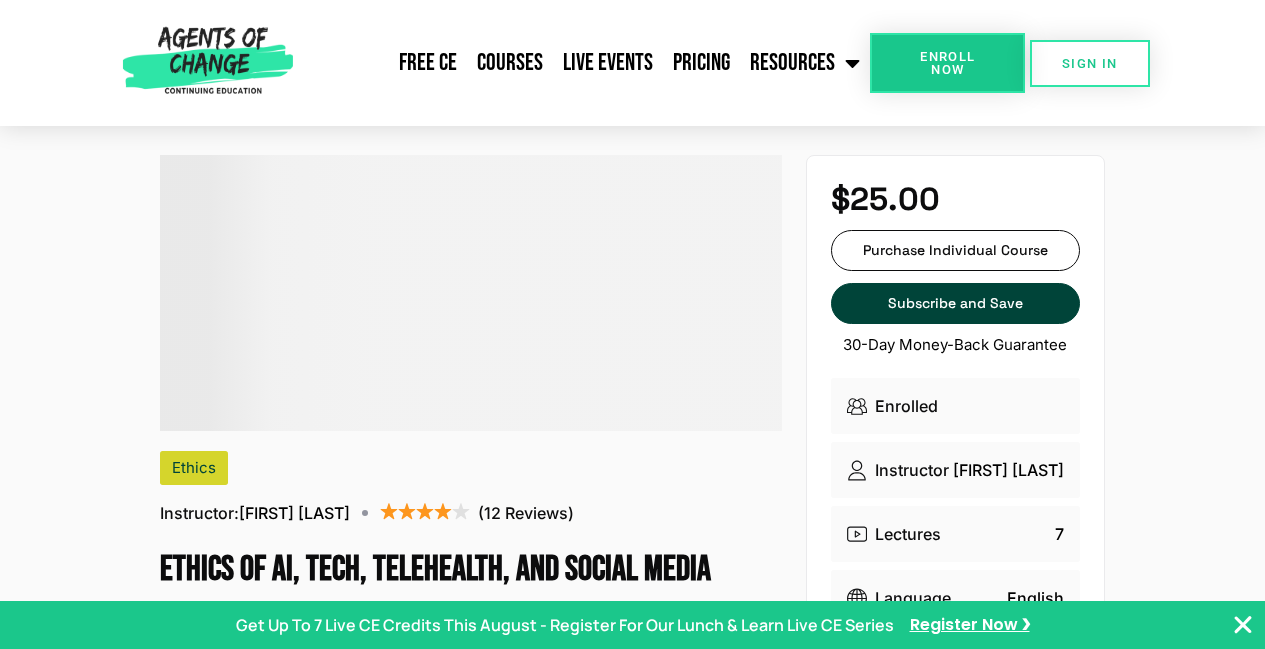 scroll, scrollTop: 0, scrollLeft: 0, axis: both 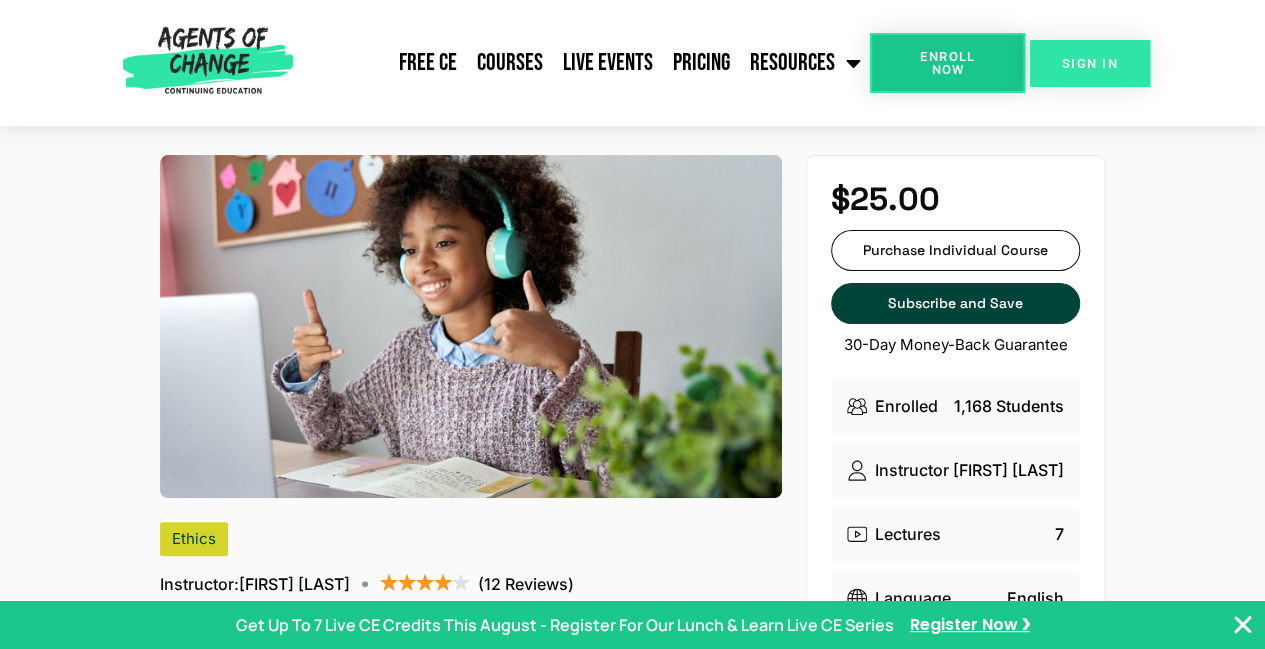 click on "SIGN IN" at bounding box center (1090, 63) 